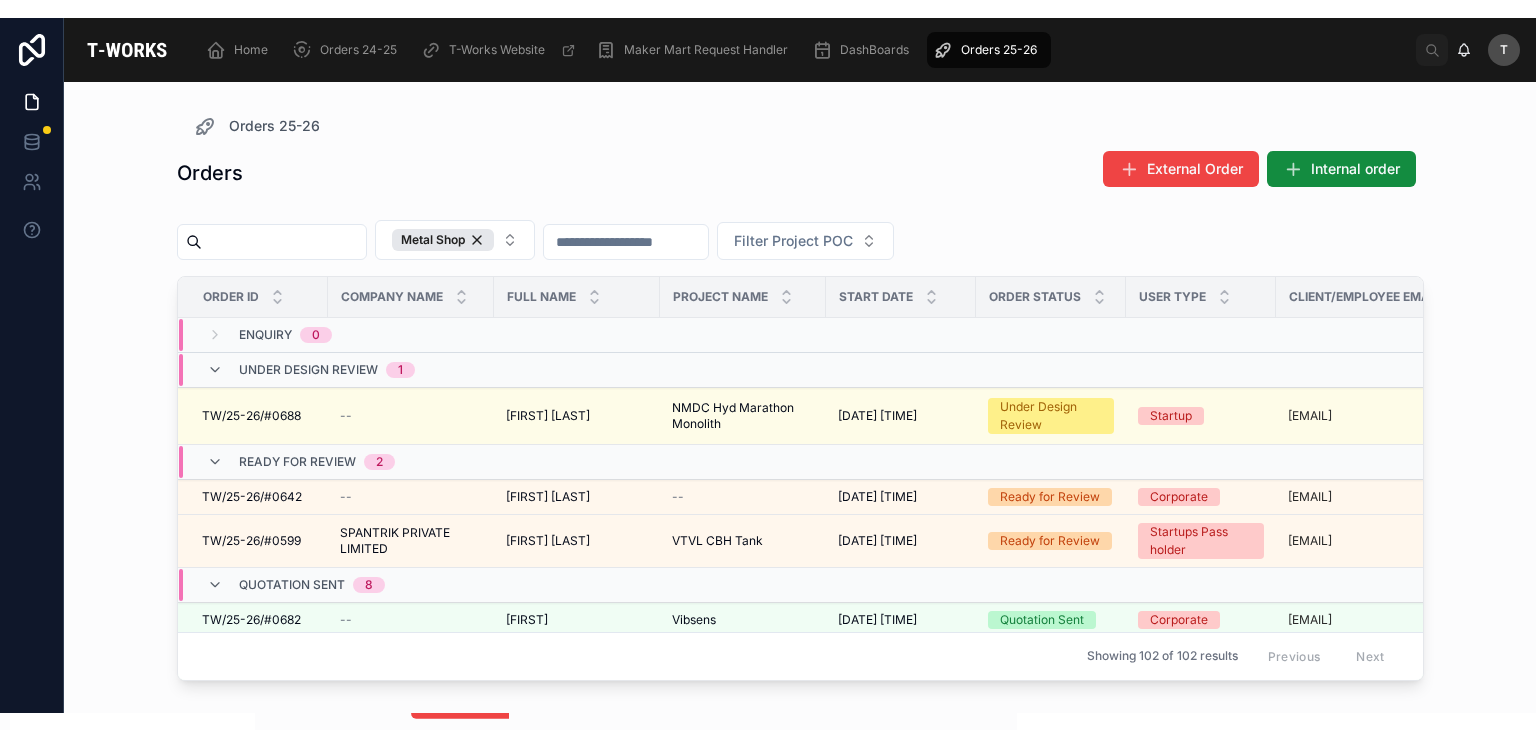 scroll, scrollTop: 0, scrollLeft: 0, axis: both 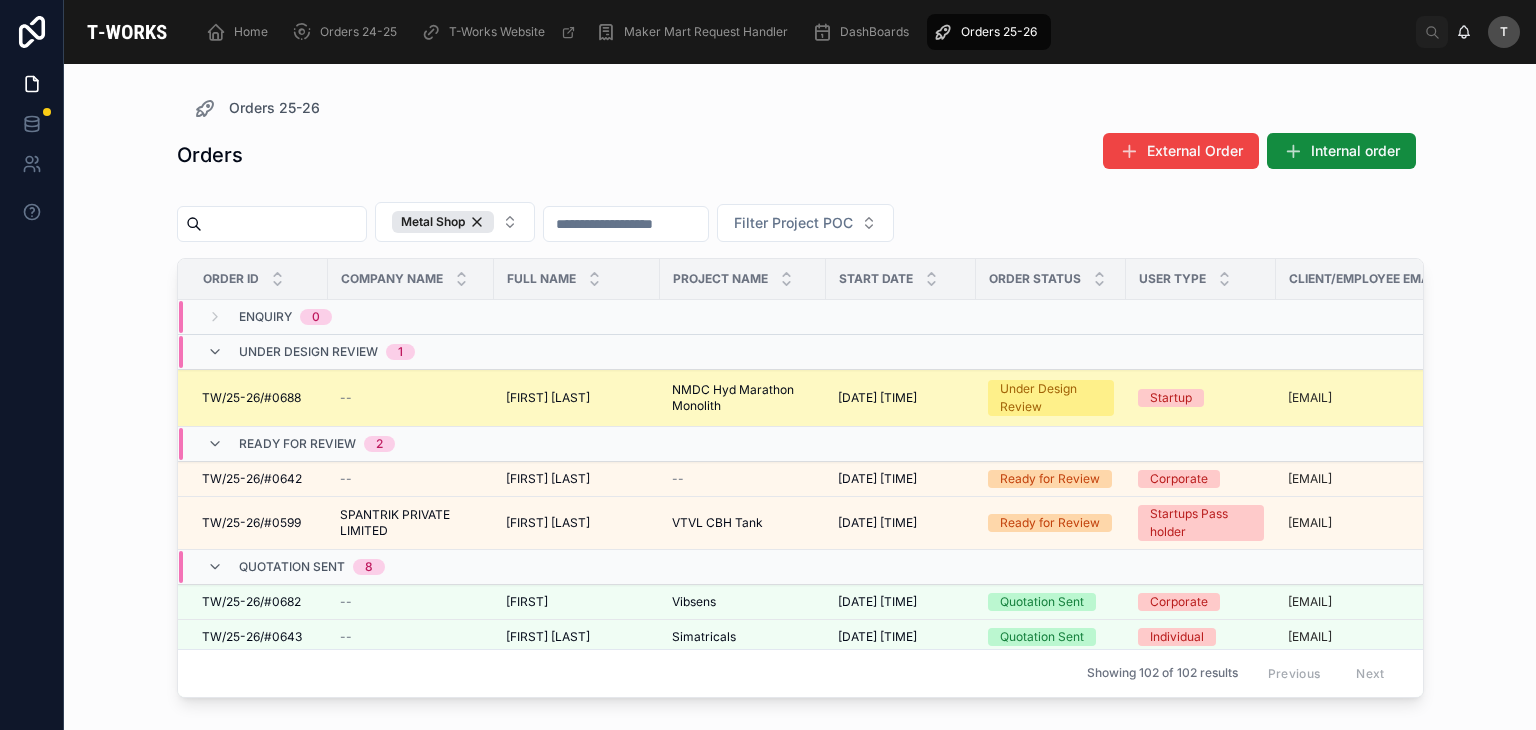 click on "[FIRST] [LAST]" at bounding box center (548, 398) 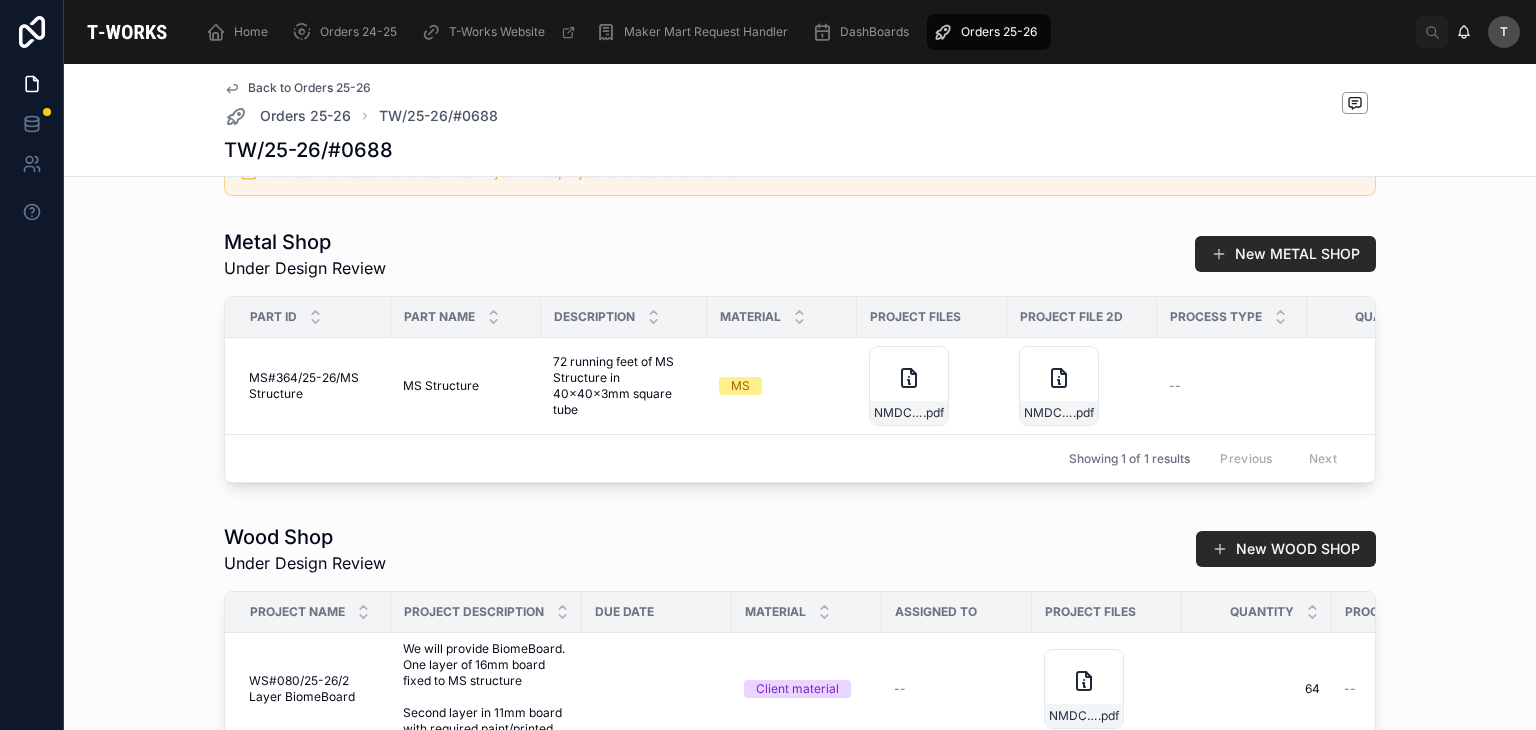 scroll, scrollTop: 900, scrollLeft: 0, axis: vertical 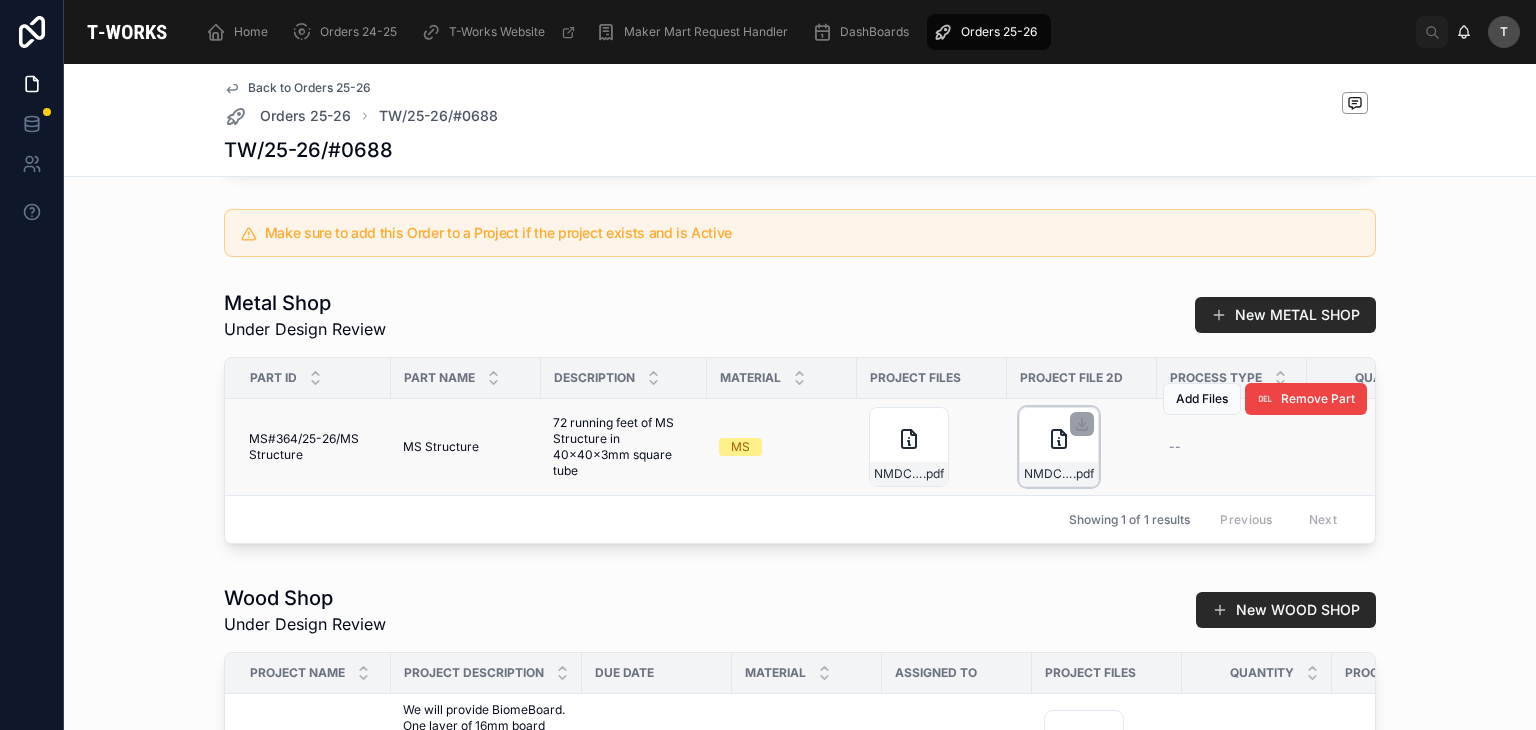 click on "NMDC-Marathon-Monolith .pdf" at bounding box center (1059, 474) 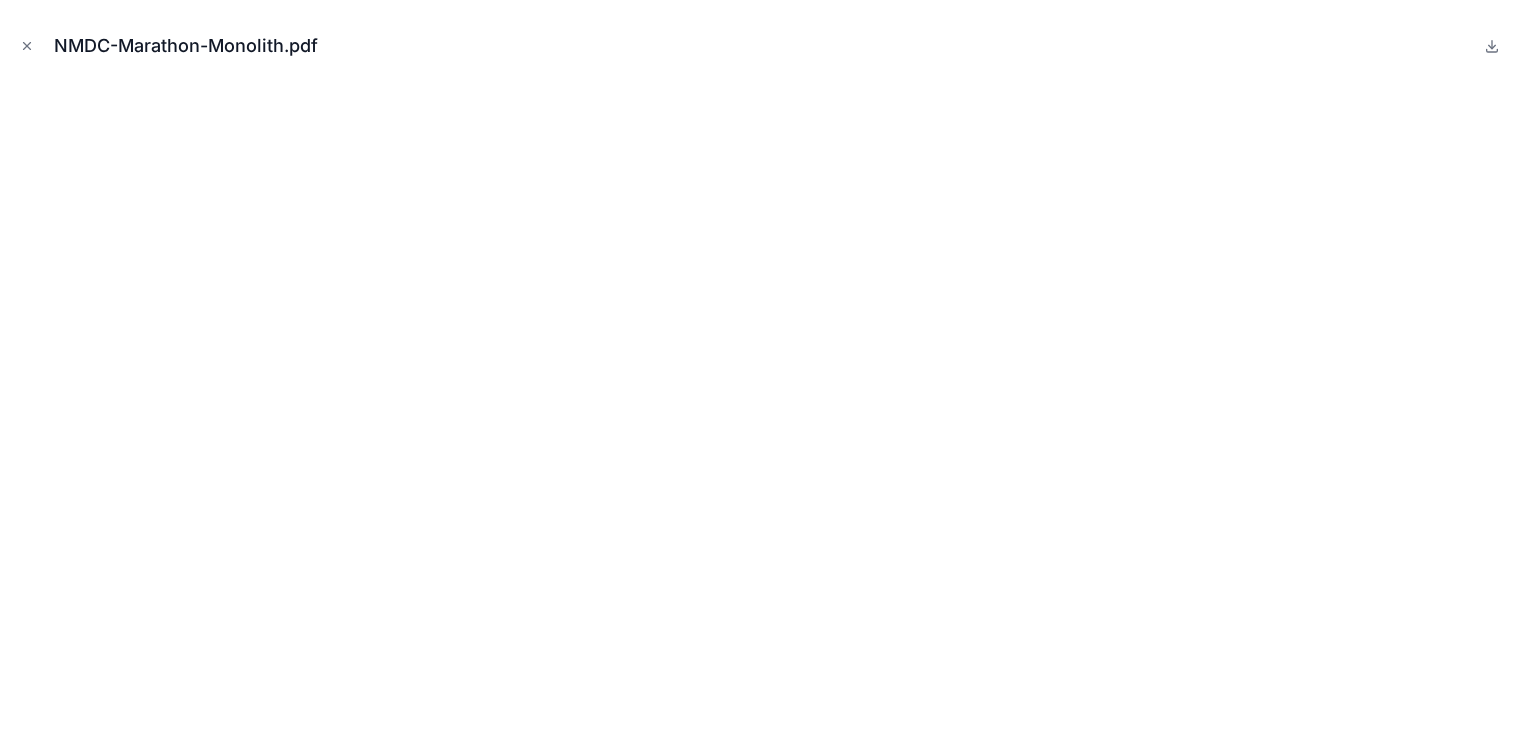drag, startPoint x: 33, startPoint y: 53, endPoint x: 21, endPoint y: 40, distance: 17.691807 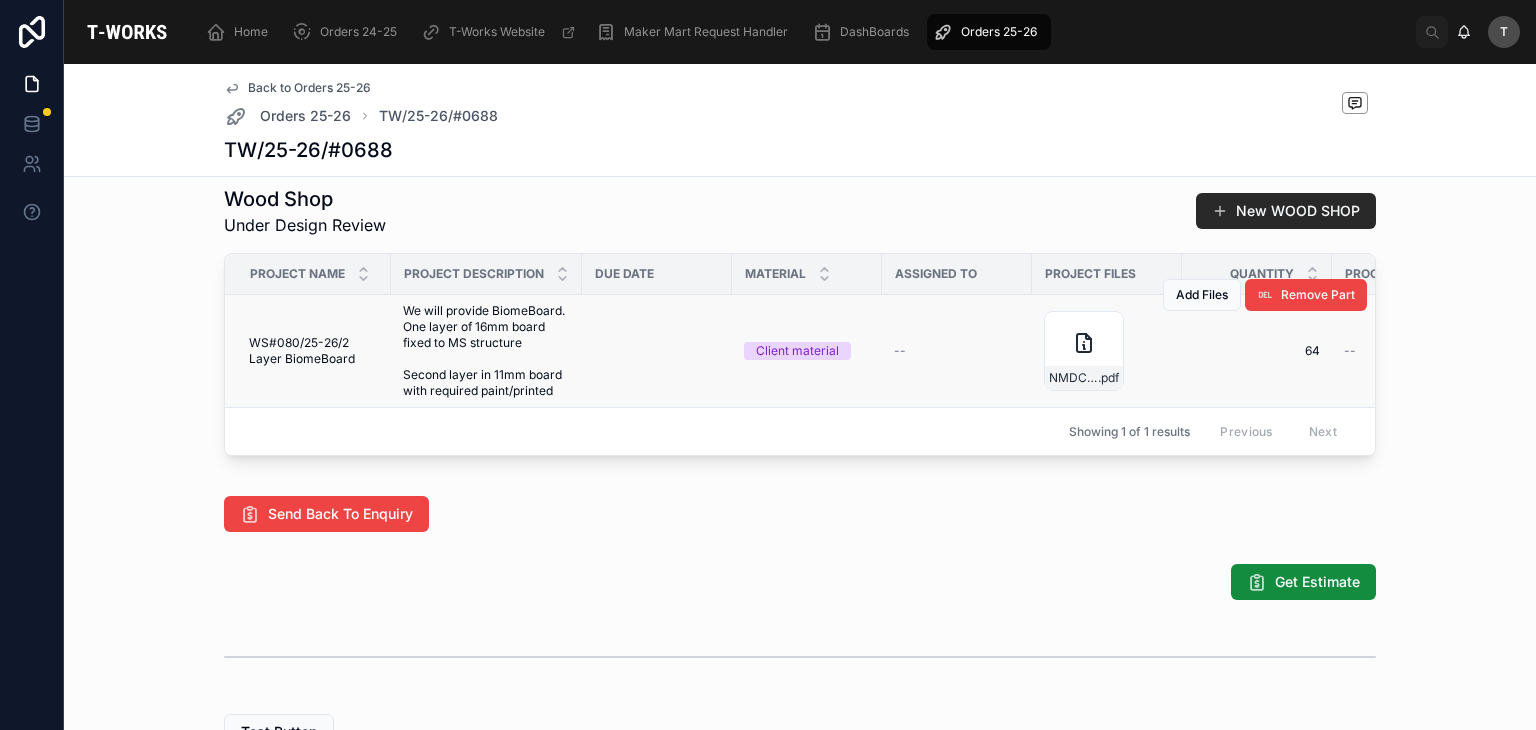 scroll, scrollTop: 1300, scrollLeft: 0, axis: vertical 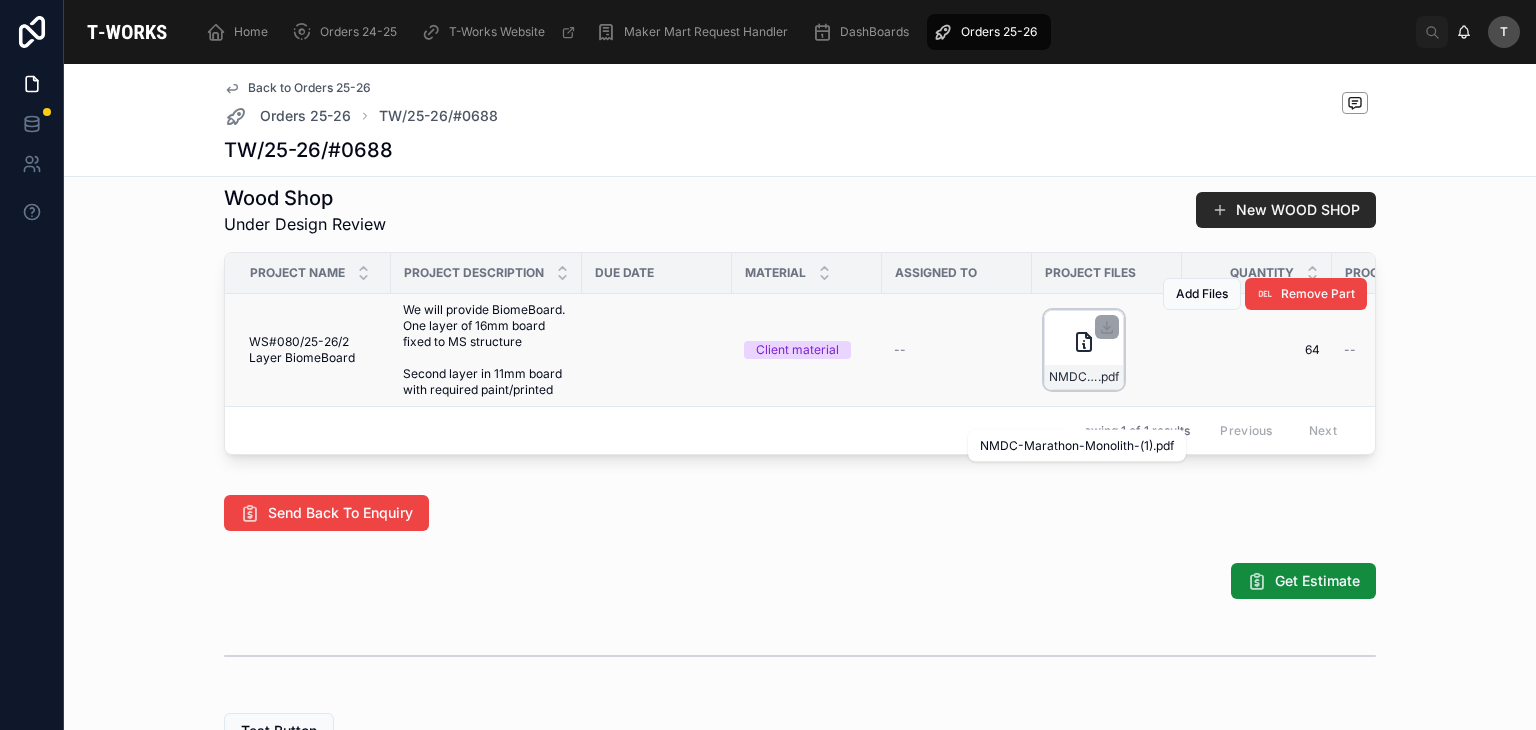 click on "NMDC-Marathon-Monolith-(1)" at bounding box center (1073, 377) 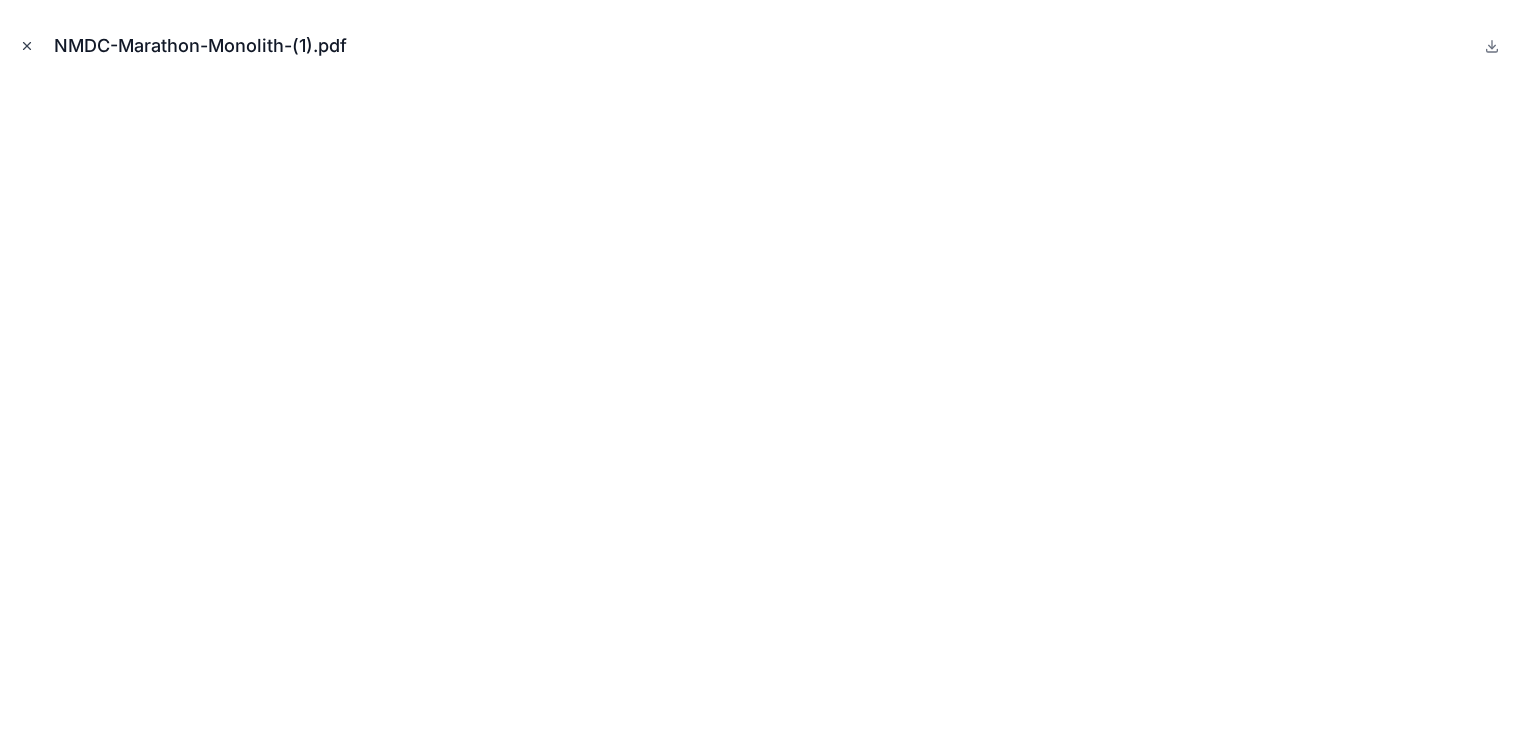 click 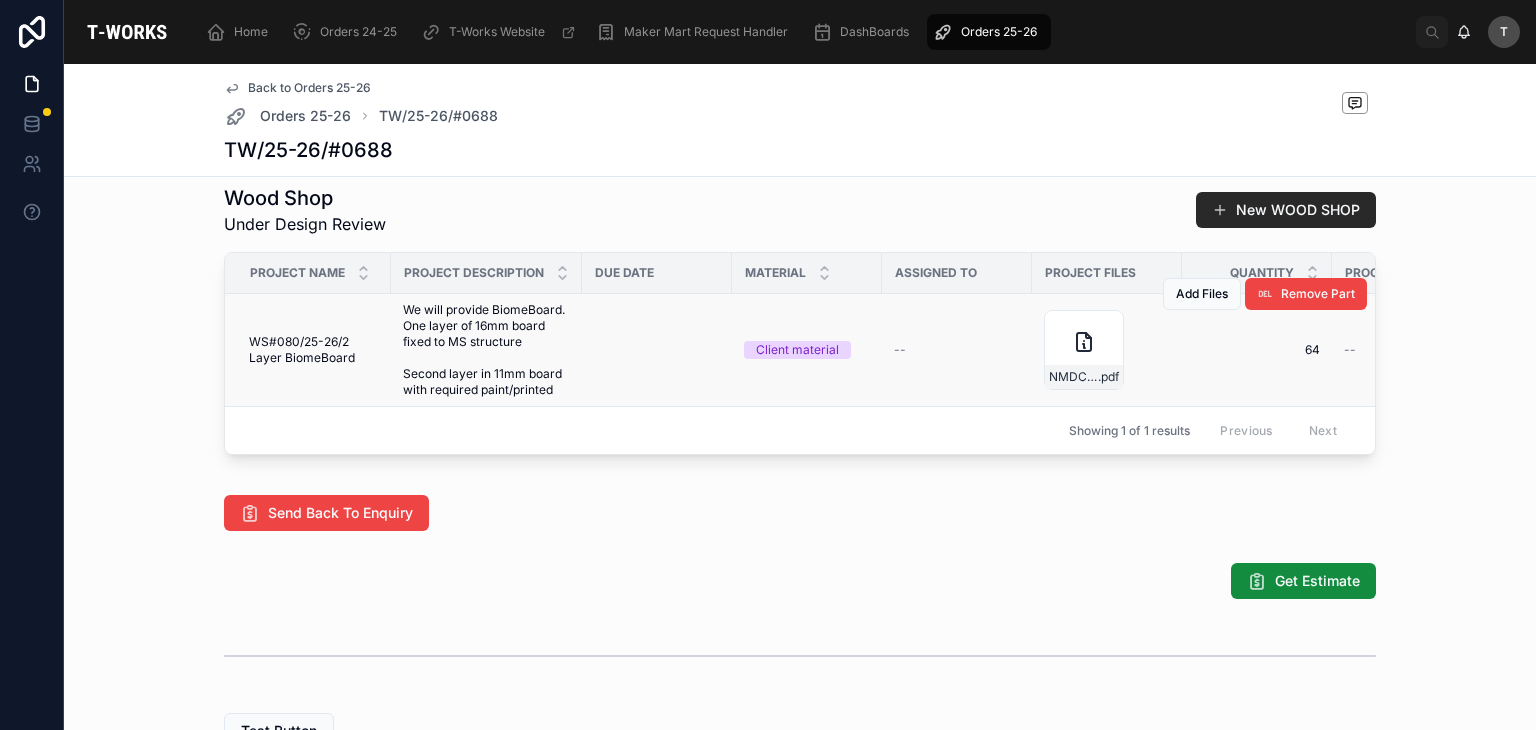 scroll, scrollTop: 1000, scrollLeft: 0, axis: vertical 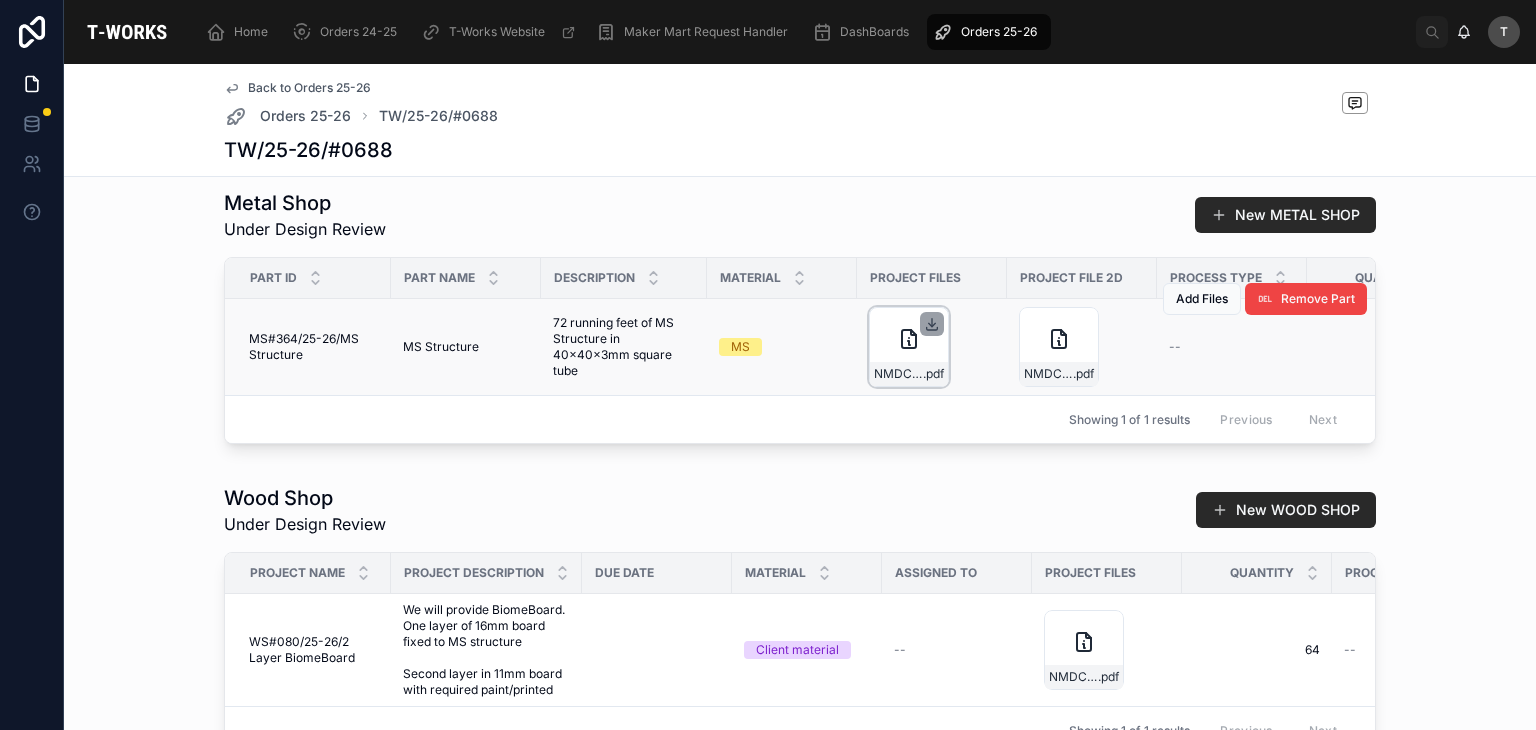 click 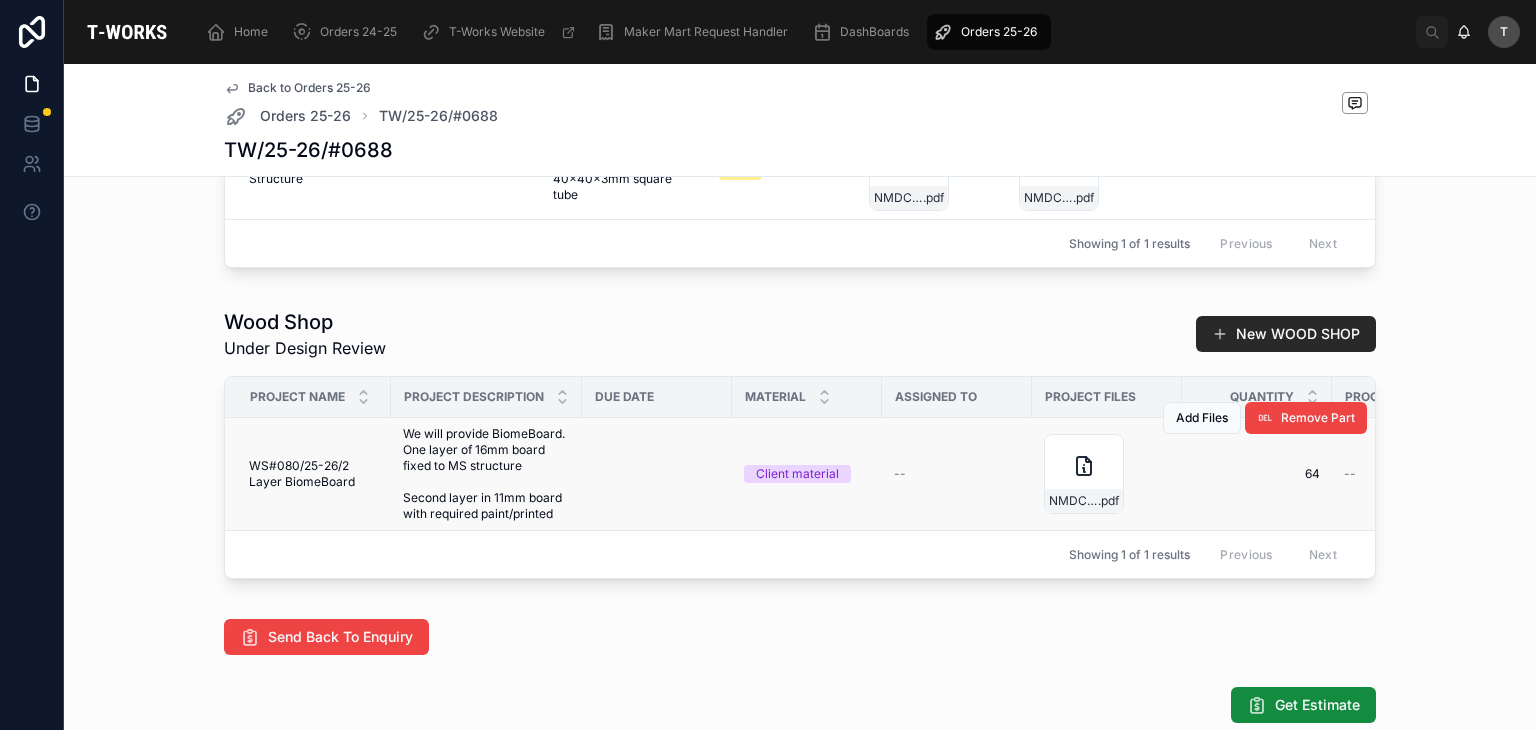scroll, scrollTop: 1400, scrollLeft: 0, axis: vertical 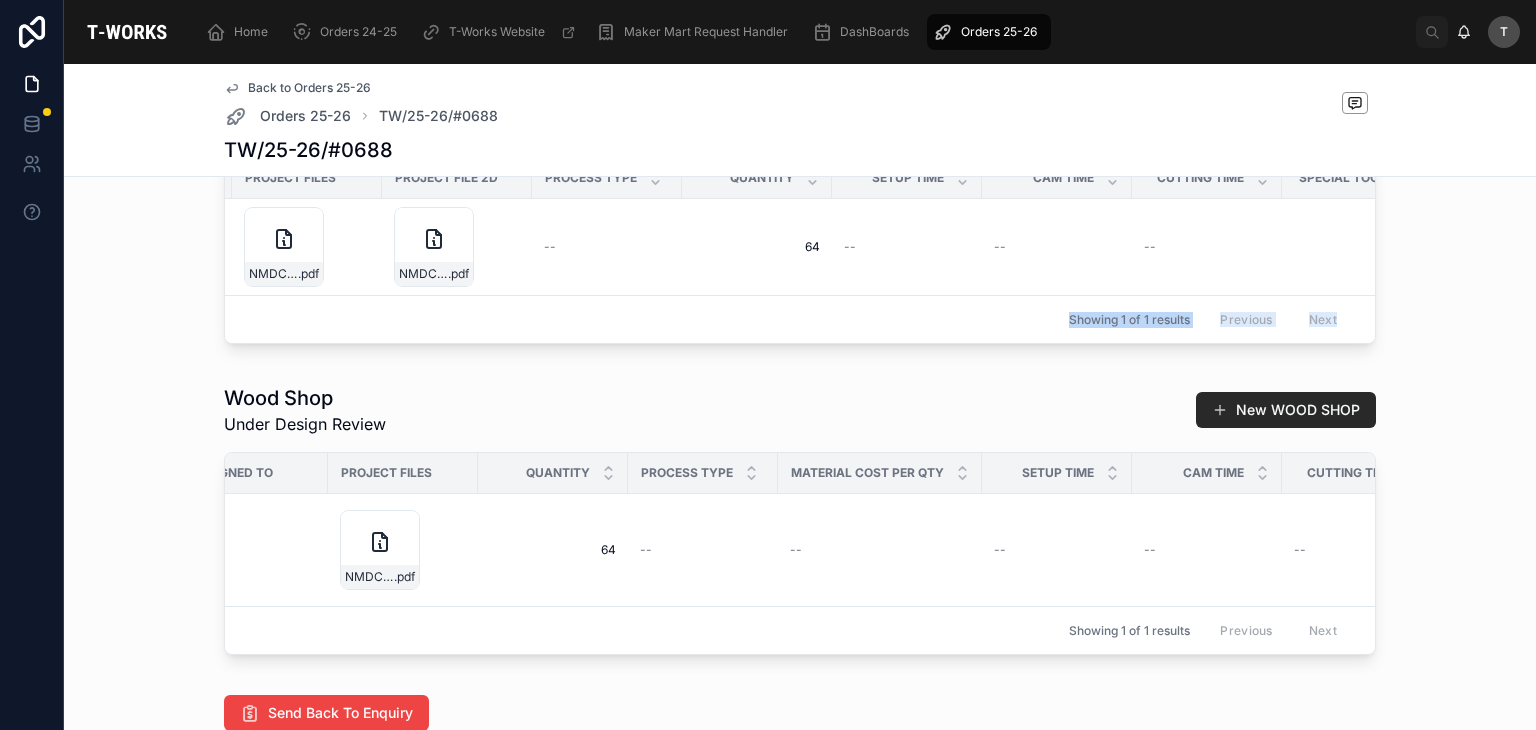 drag, startPoint x: 766, startPoint y: 387, endPoint x: 316, endPoint y: 385, distance: 450.00446 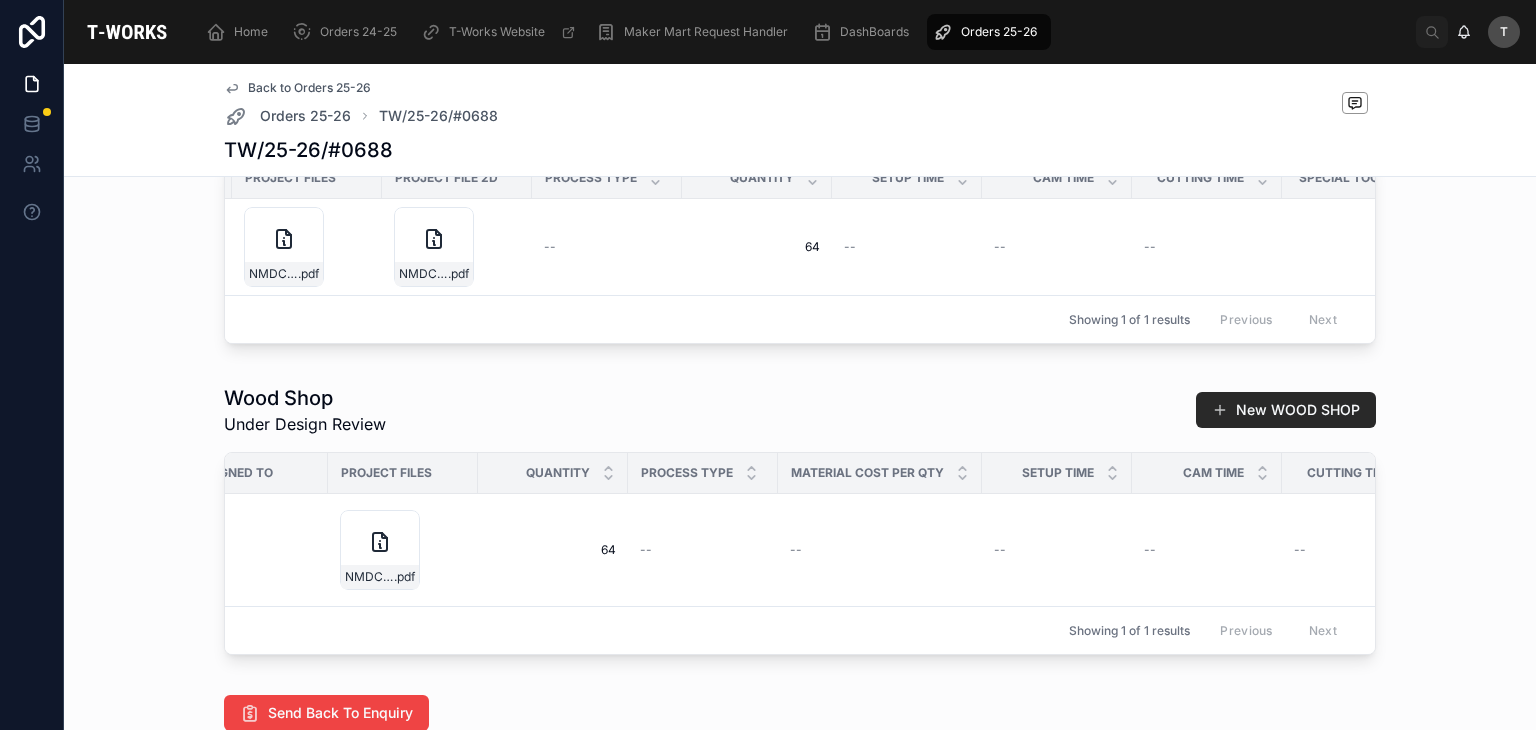 click on "Wood Shop Under Design Review New WOOD SHOP" at bounding box center (800, 410) 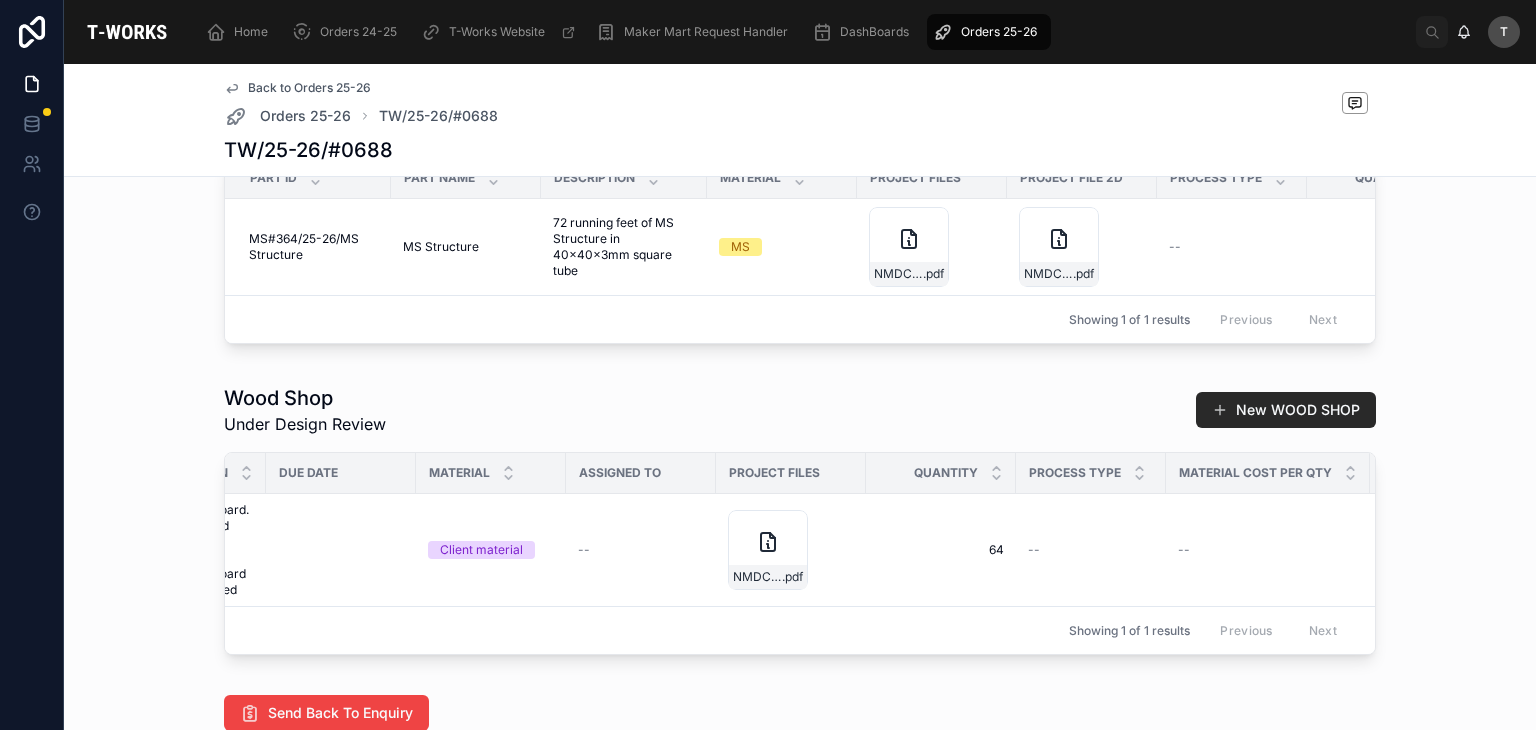 scroll, scrollTop: 0, scrollLeft: 313, axis: horizontal 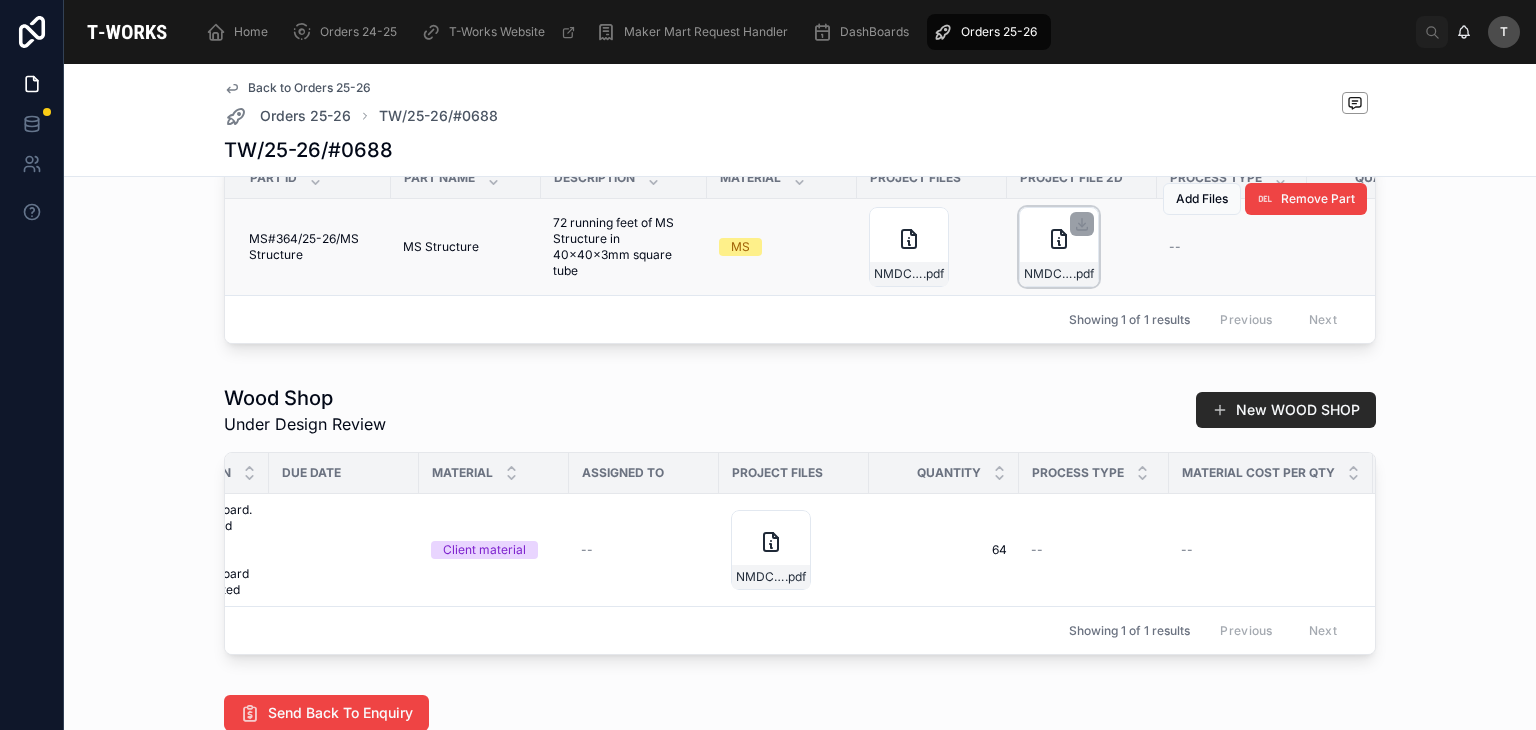click on "NMDC-Marathon-Monolith .pdf" at bounding box center [1059, 247] 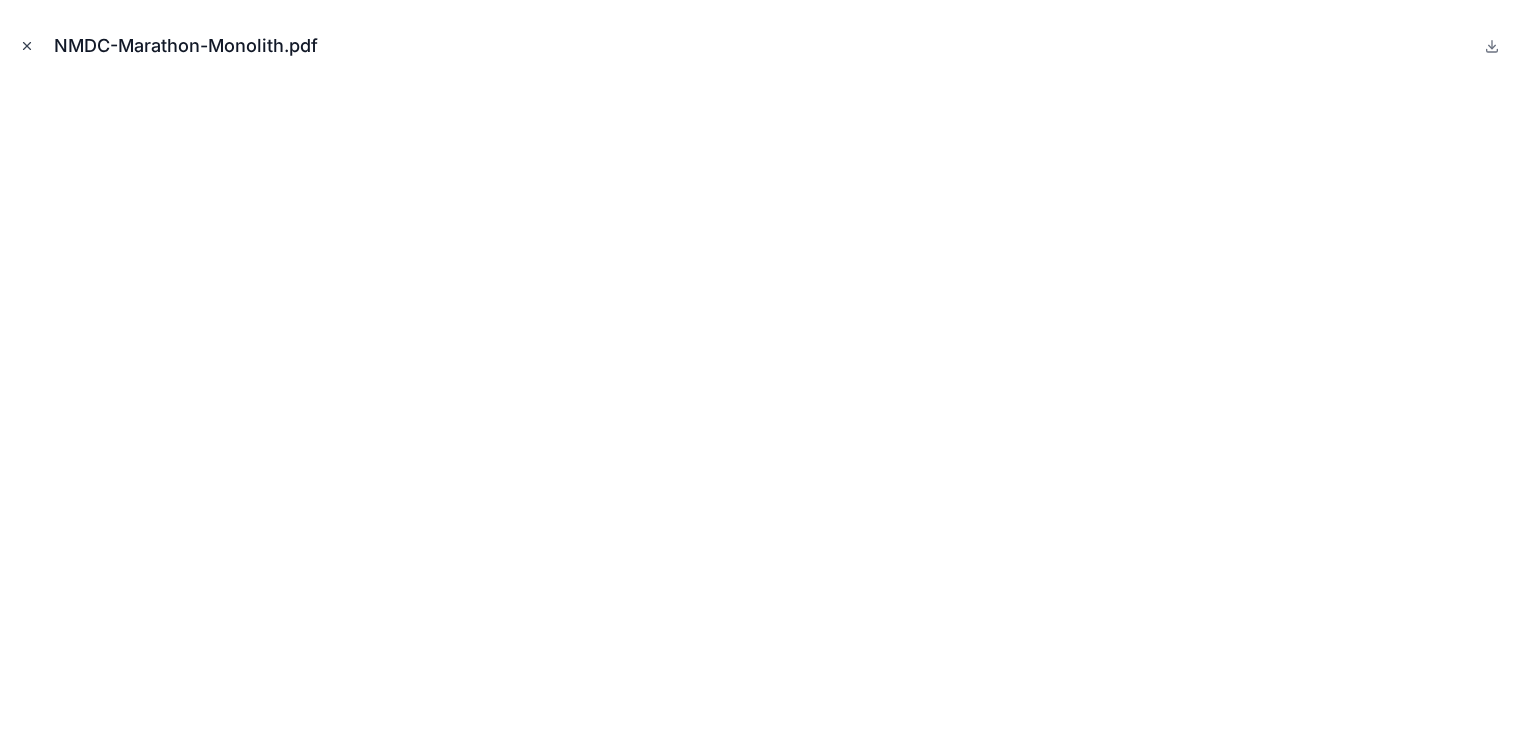click at bounding box center (27, 46) 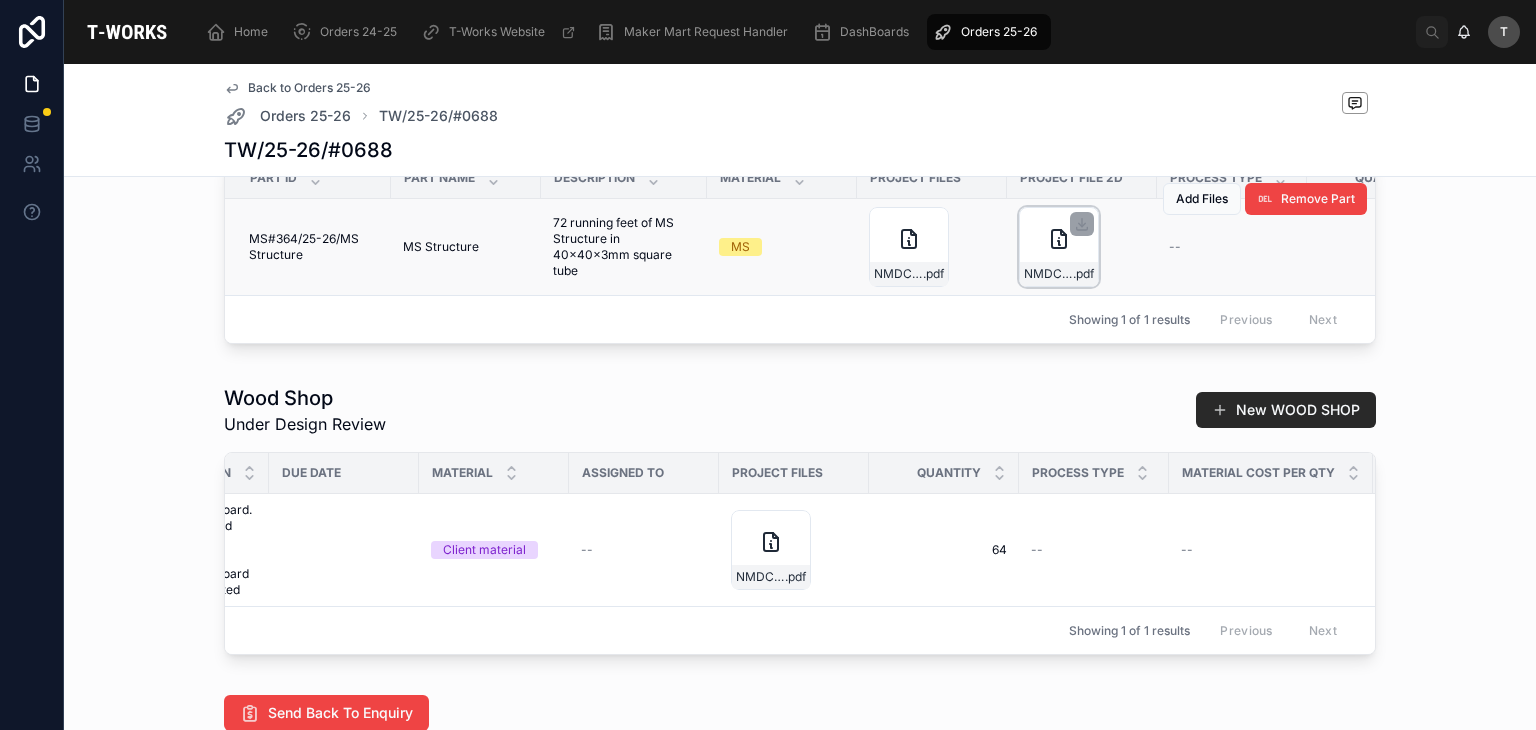 click on "NMDC-Marathon-Monolith .pdf" at bounding box center (1059, 247) 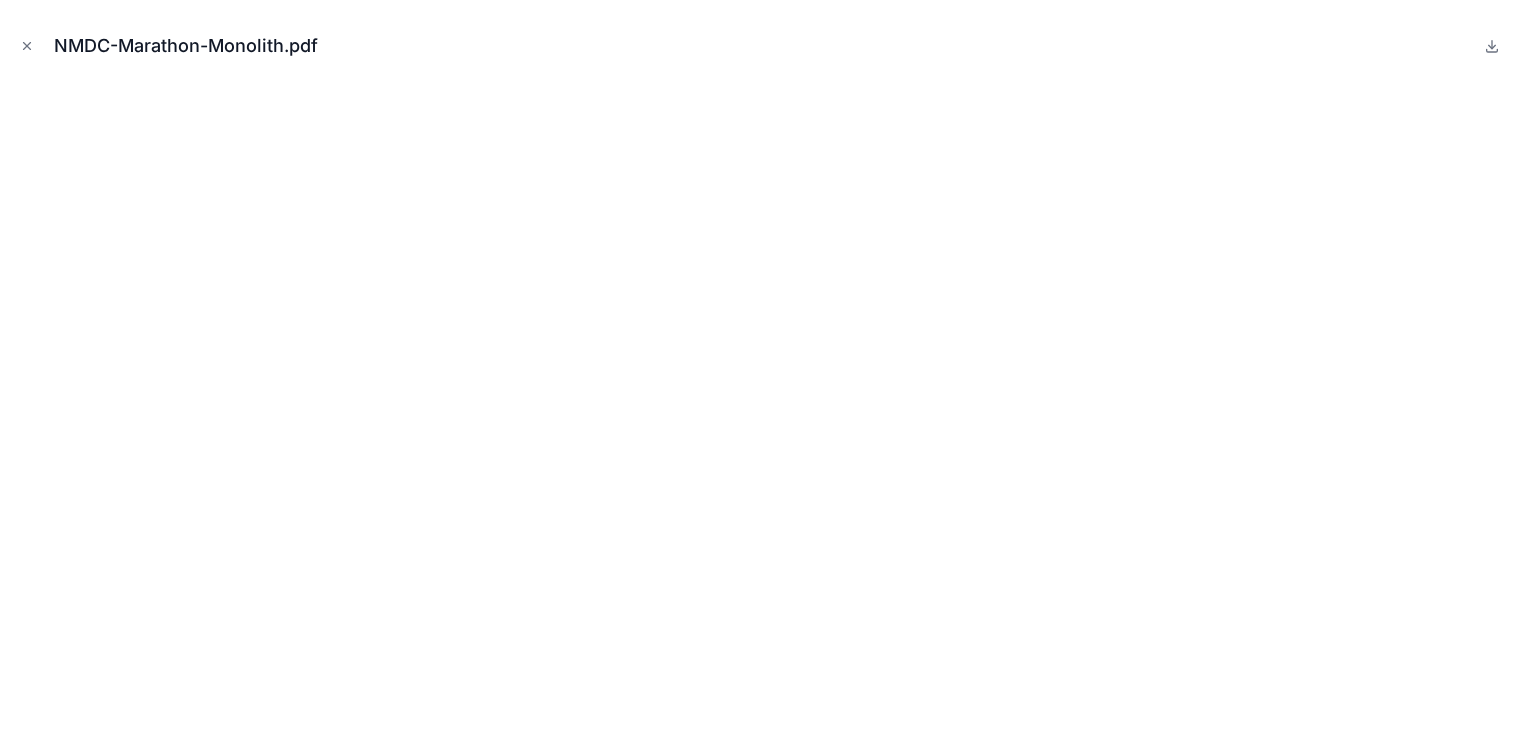 click at bounding box center [27, 46] 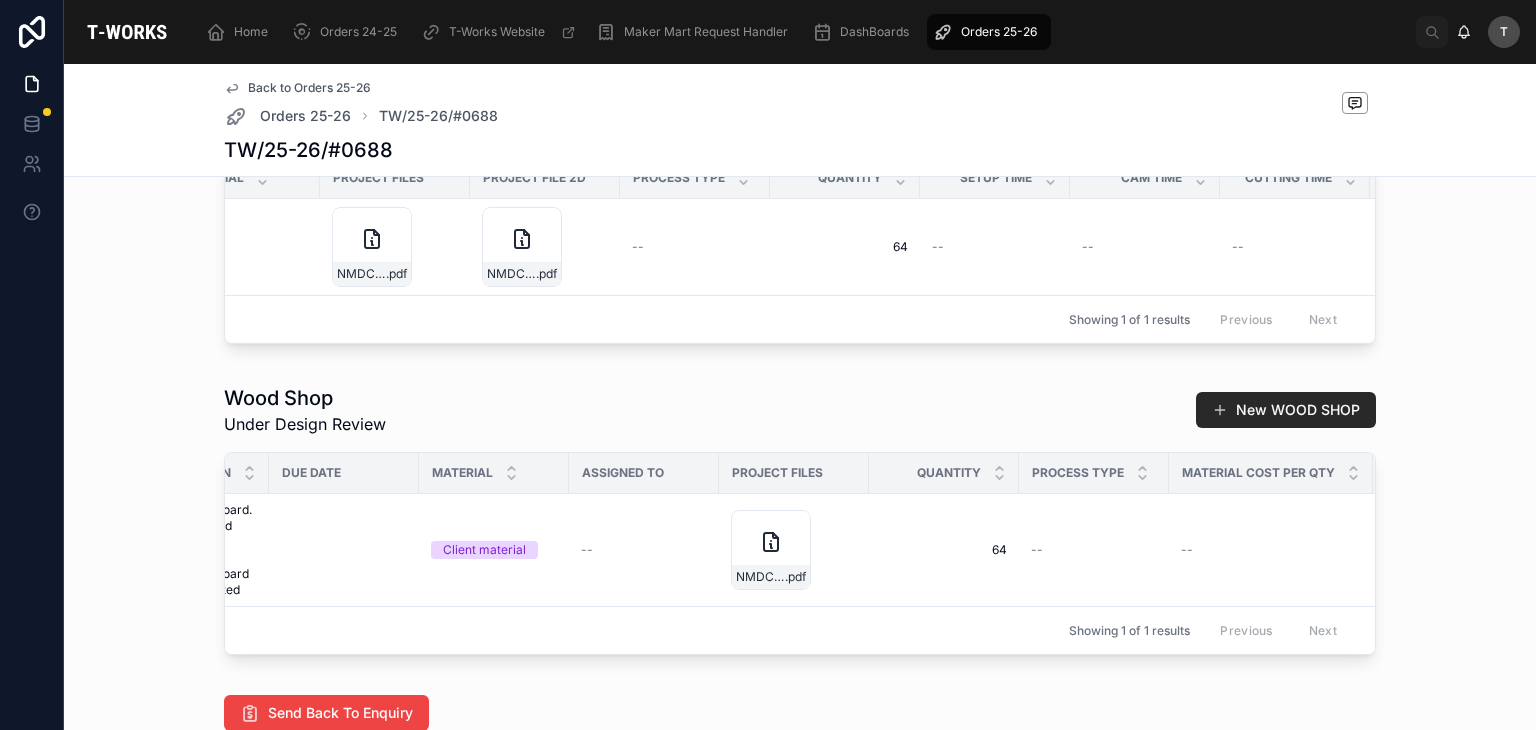 scroll, scrollTop: 0, scrollLeft: 0, axis: both 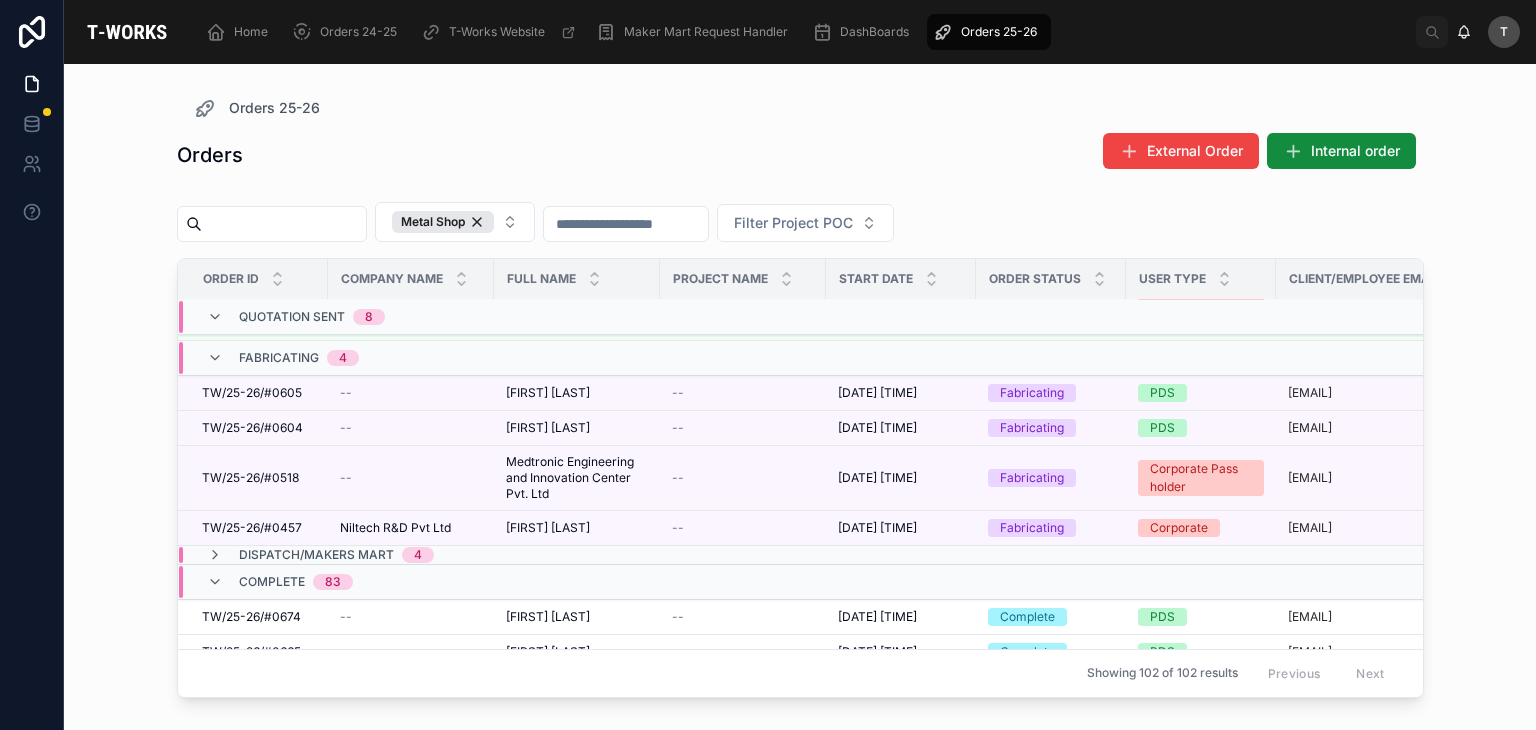 click on "Dispatch/Makers Mart" at bounding box center (316, 555) 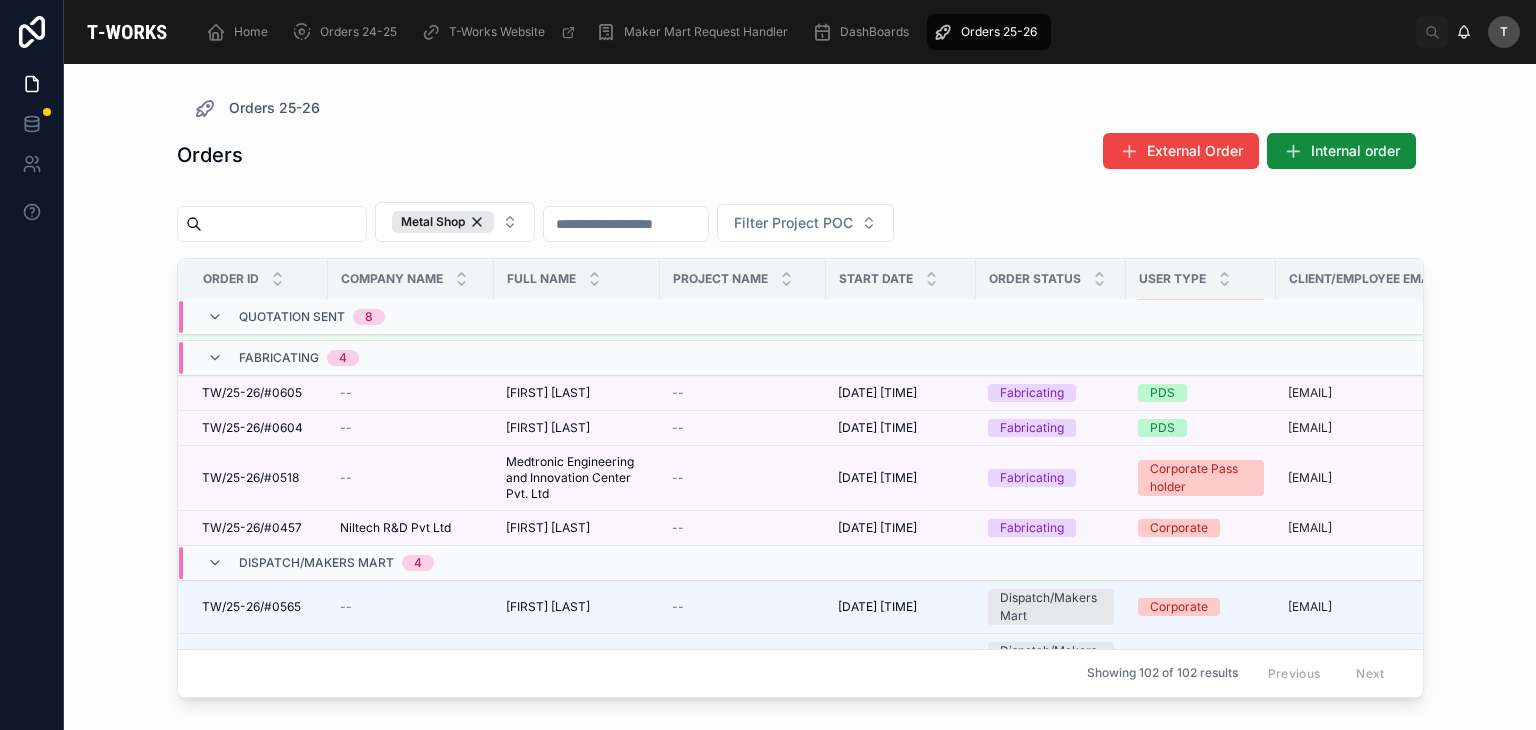 scroll, scrollTop: 707, scrollLeft: 0, axis: vertical 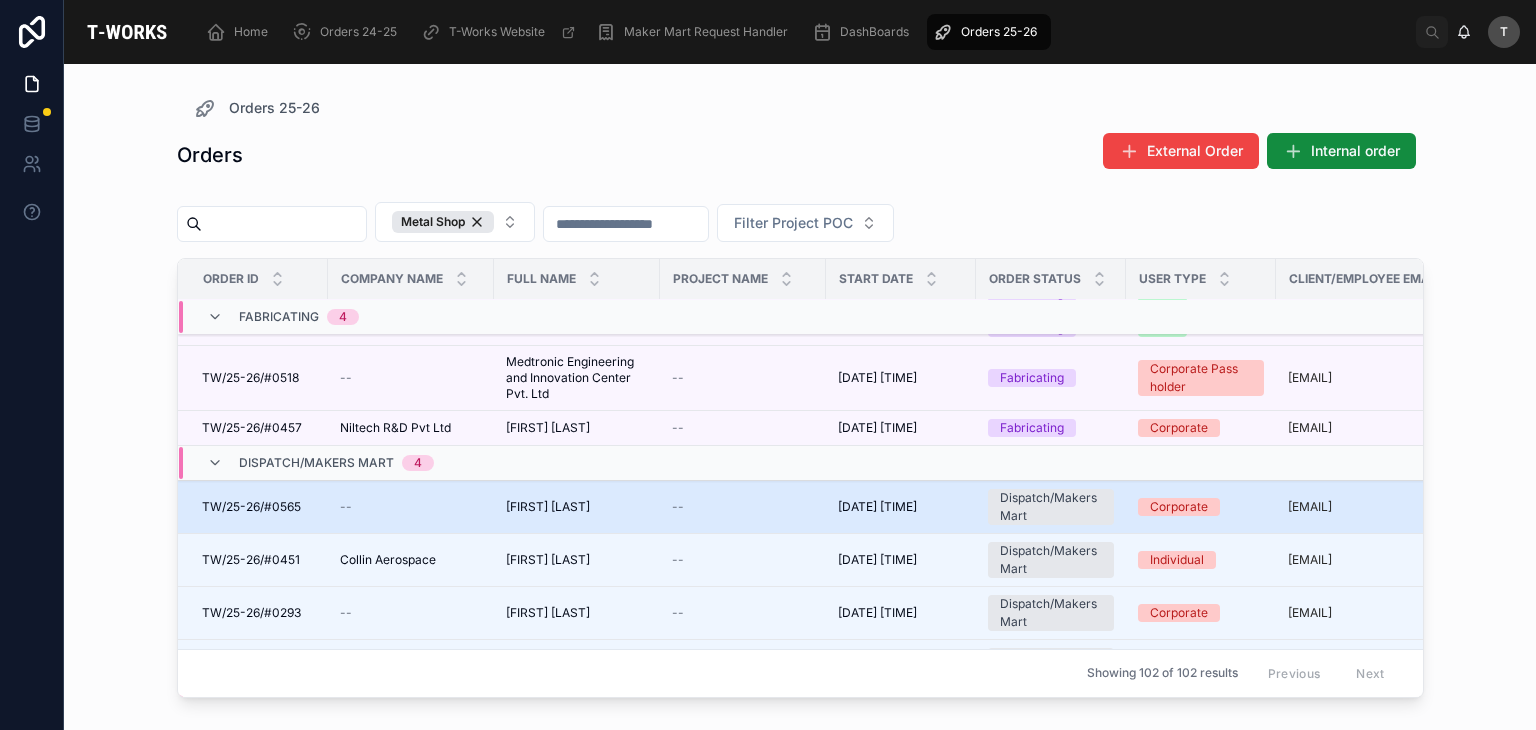 click on "[FIRST] [LAST]" at bounding box center (548, 507) 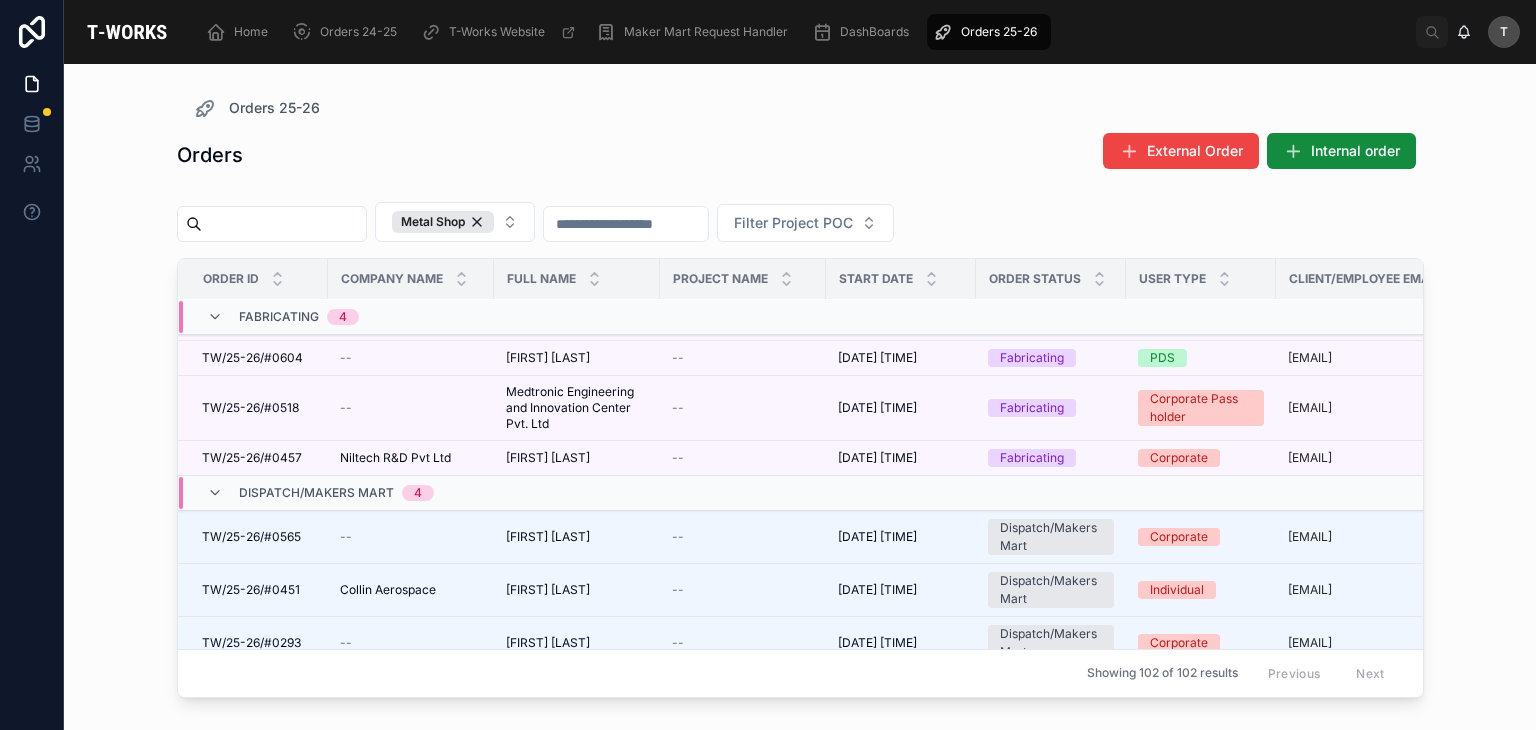 scroll, scrollTop: 808, scrollLeft: 0, axis: vertical 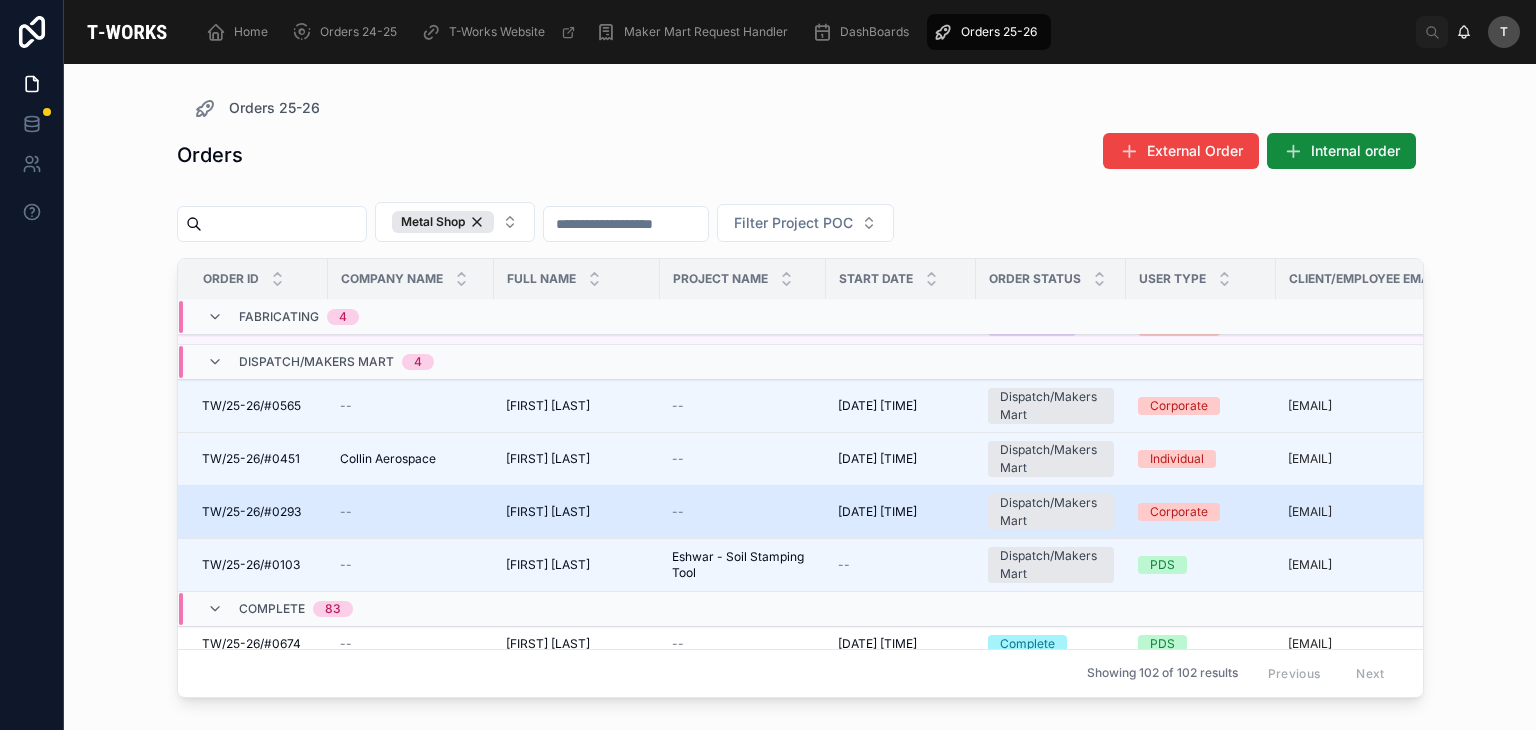 click on "[FIRST] [LAST]" at bounding box center (548, 512) 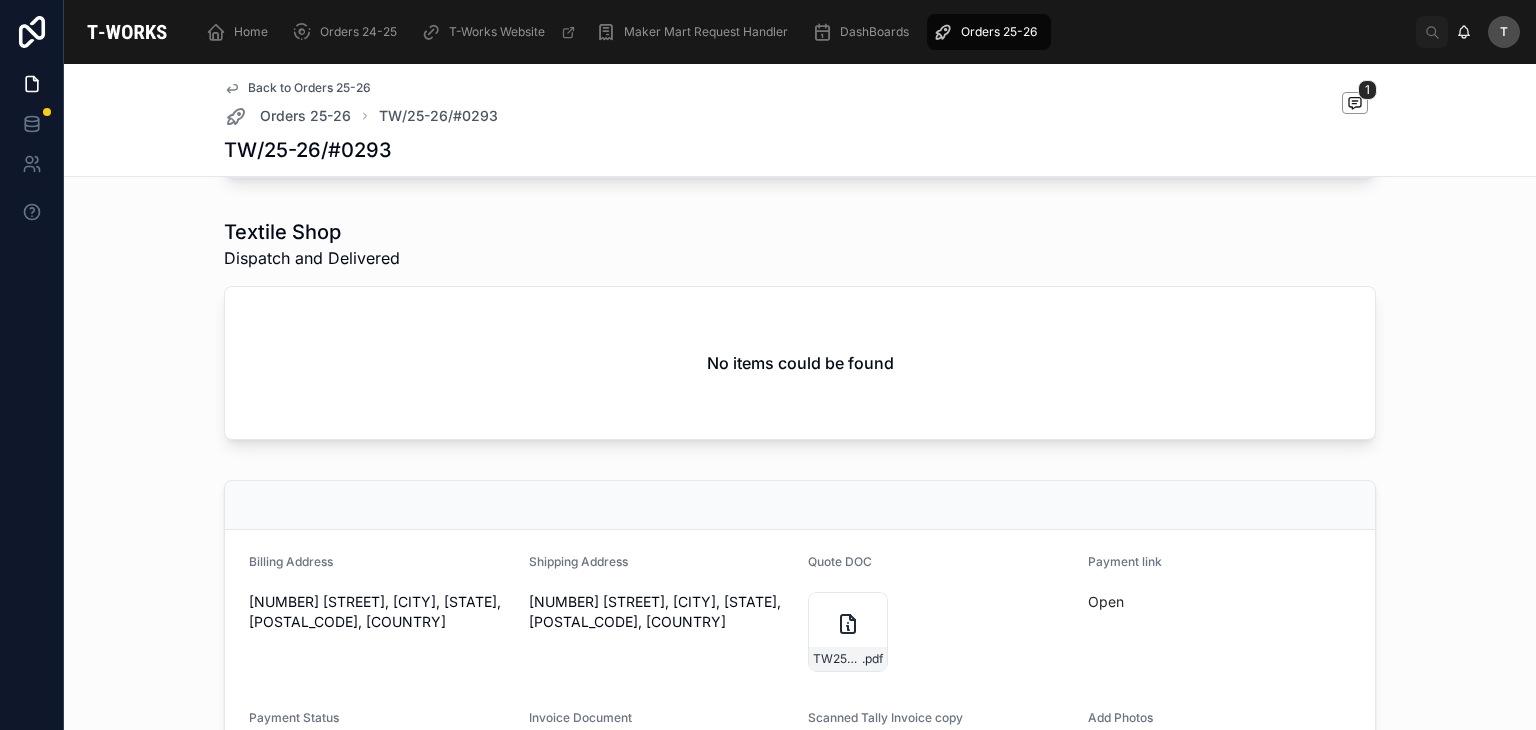 scroll, scrollTop: 1760, scrollLeft: 0, axis: vertical 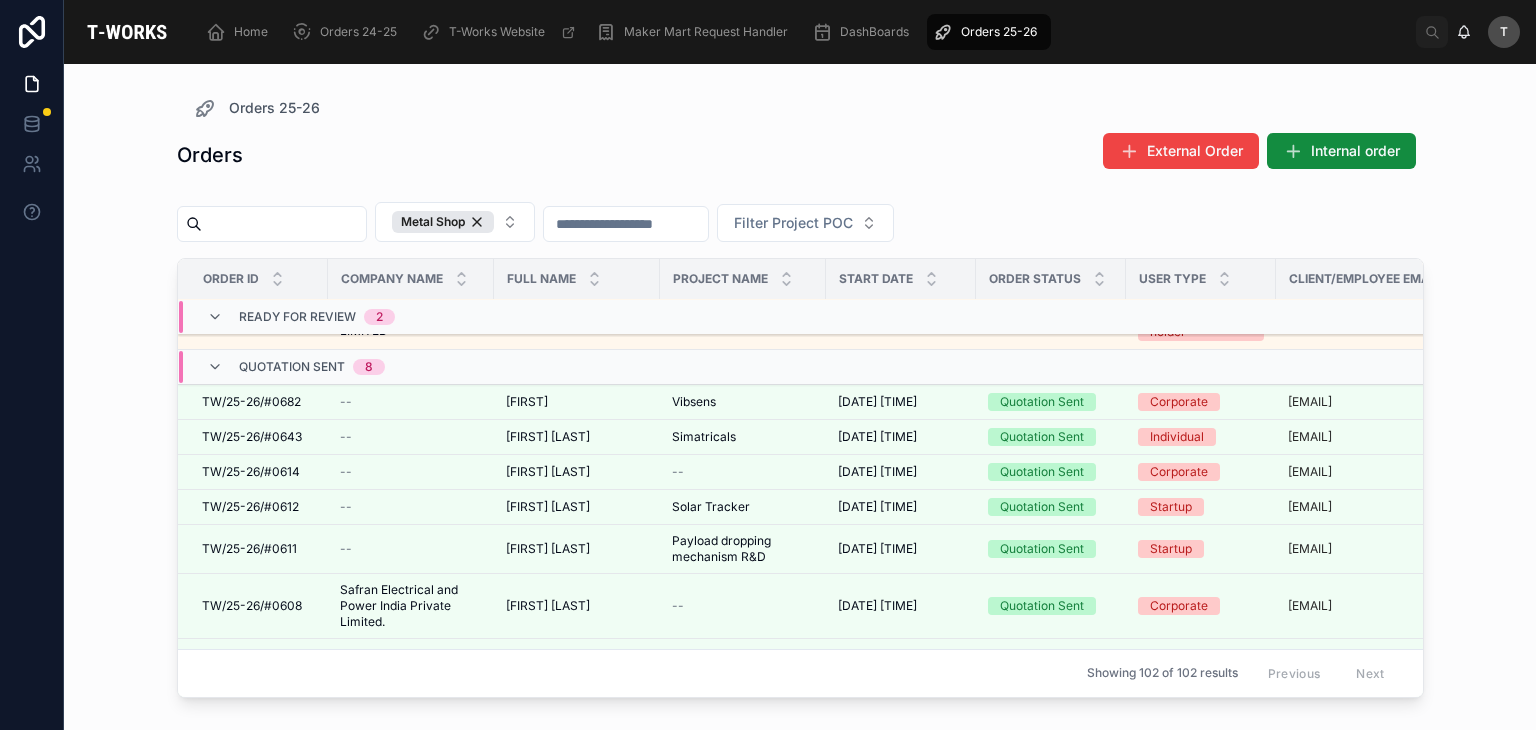 click on "Quotation Sent" at bounding box center [292, 367] 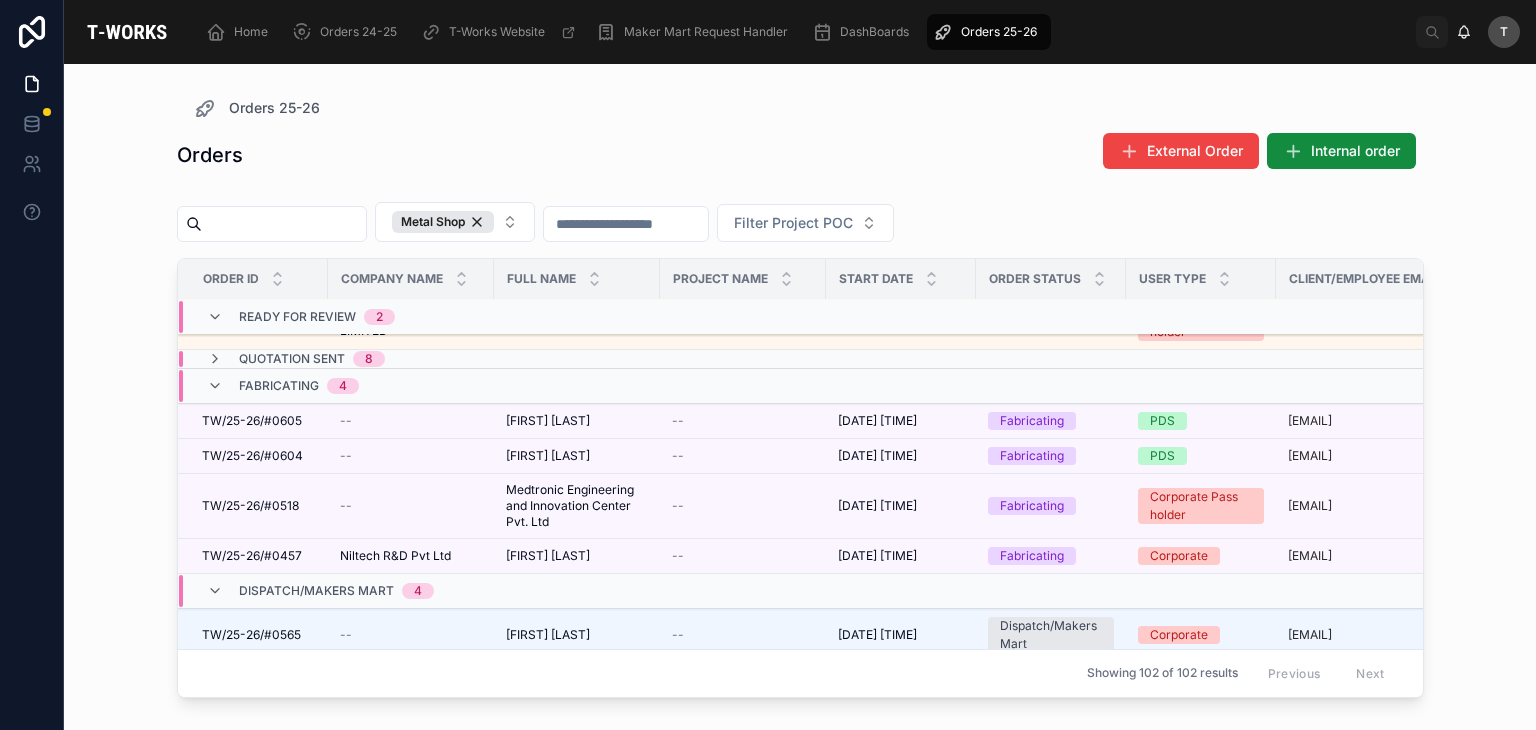 click on "Fabricating 4" at bounding box center [299, 386] 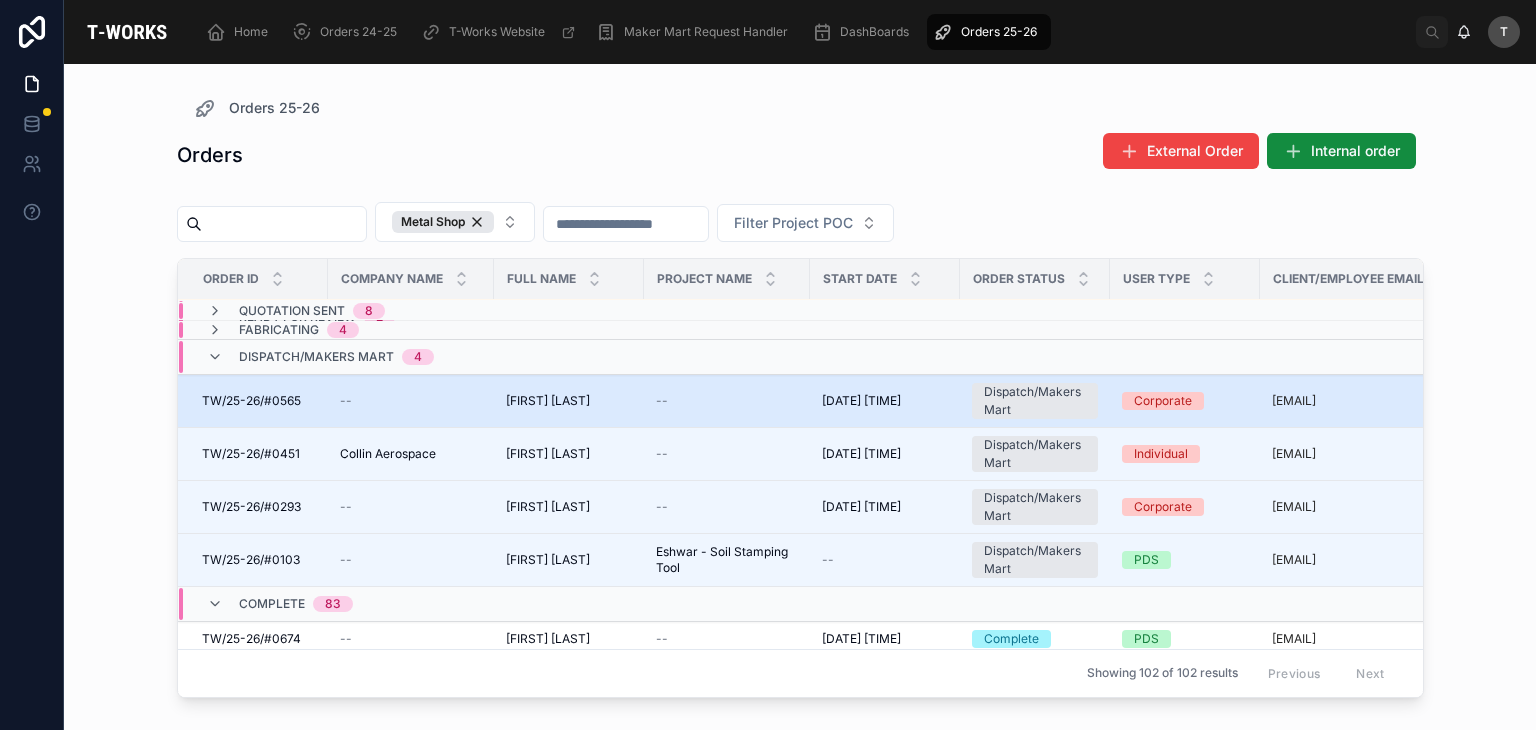 scroll, scrollTop: 300, scrollLeft: 0, axis: vertical 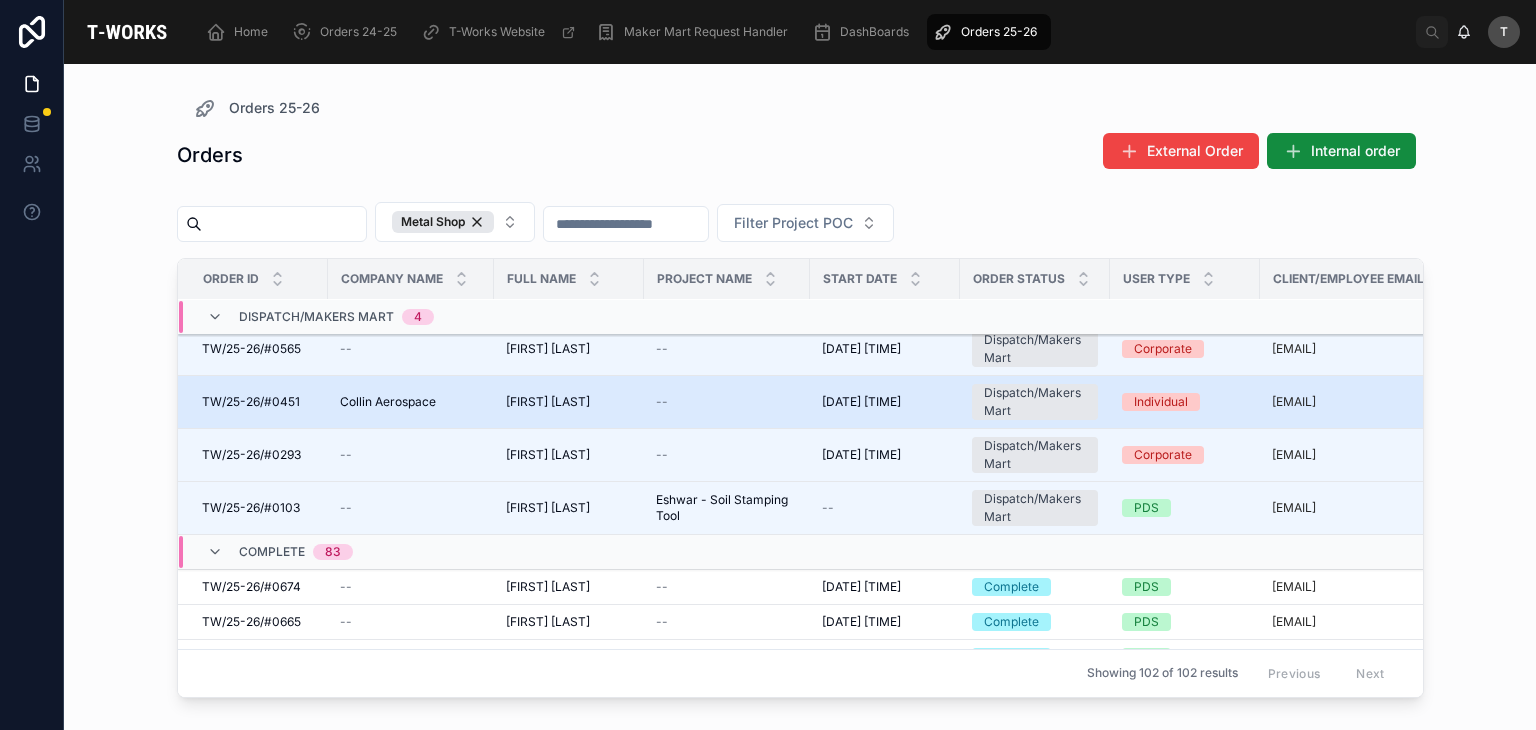 click on "TW/25-26/#0451" at bounding box center (251, 402) 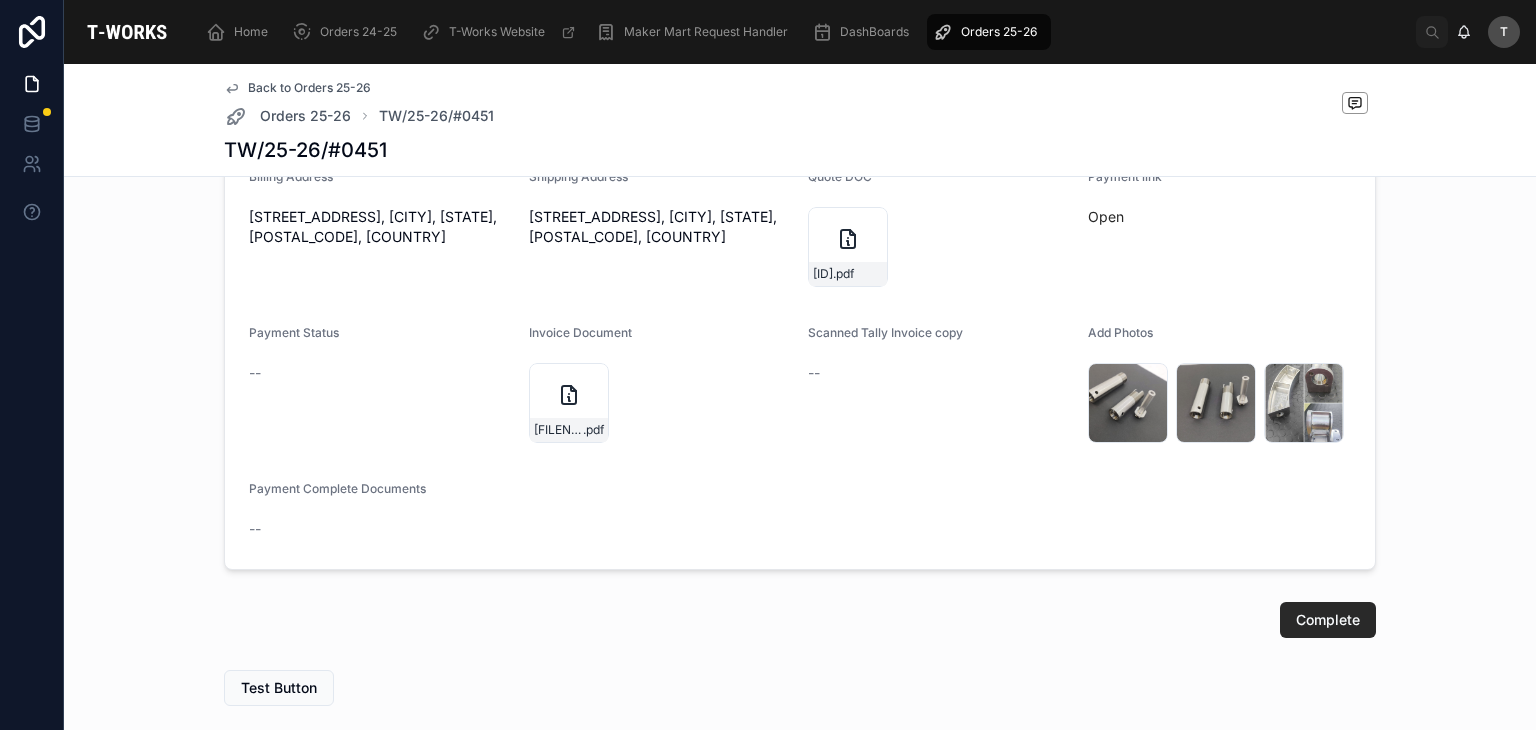 scroll, scrollTop: 1600, scrollLeft: 0, axis: vertical 